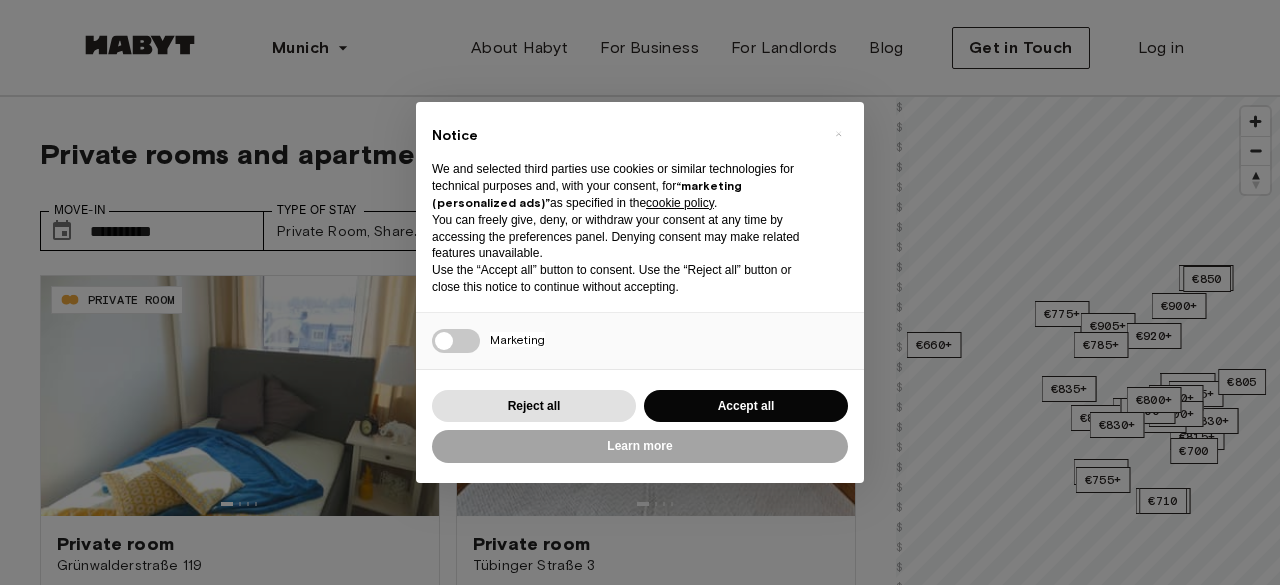 scroll, scrollTop: 0, scrollLeft: 0, axis: both 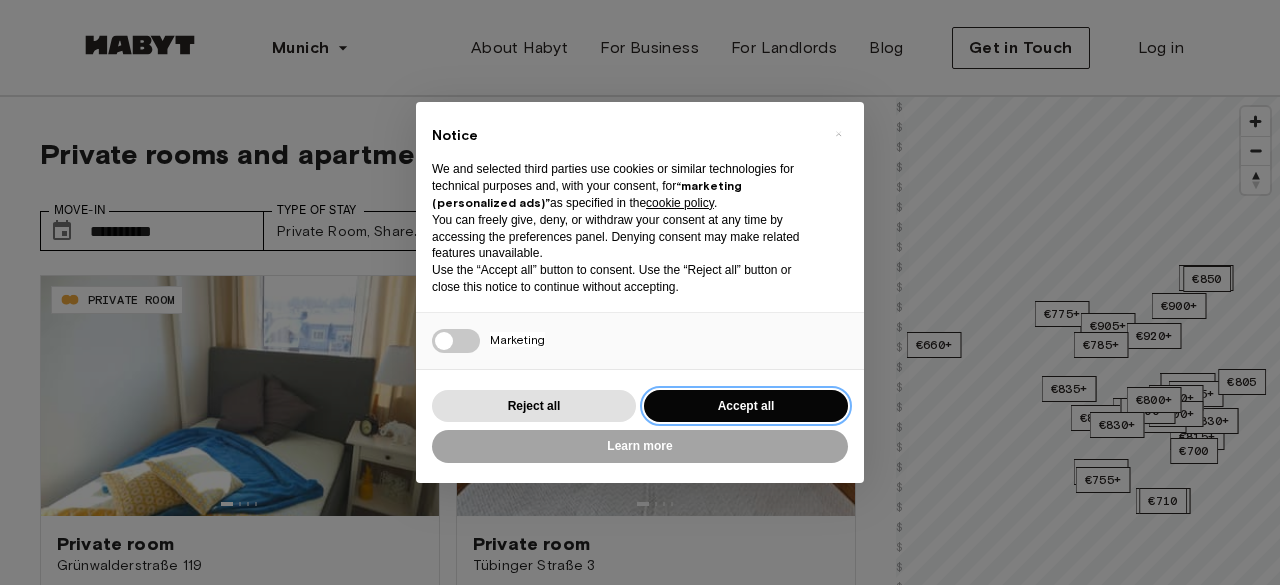 click on "Accept all" at bounding box center [746, 406] 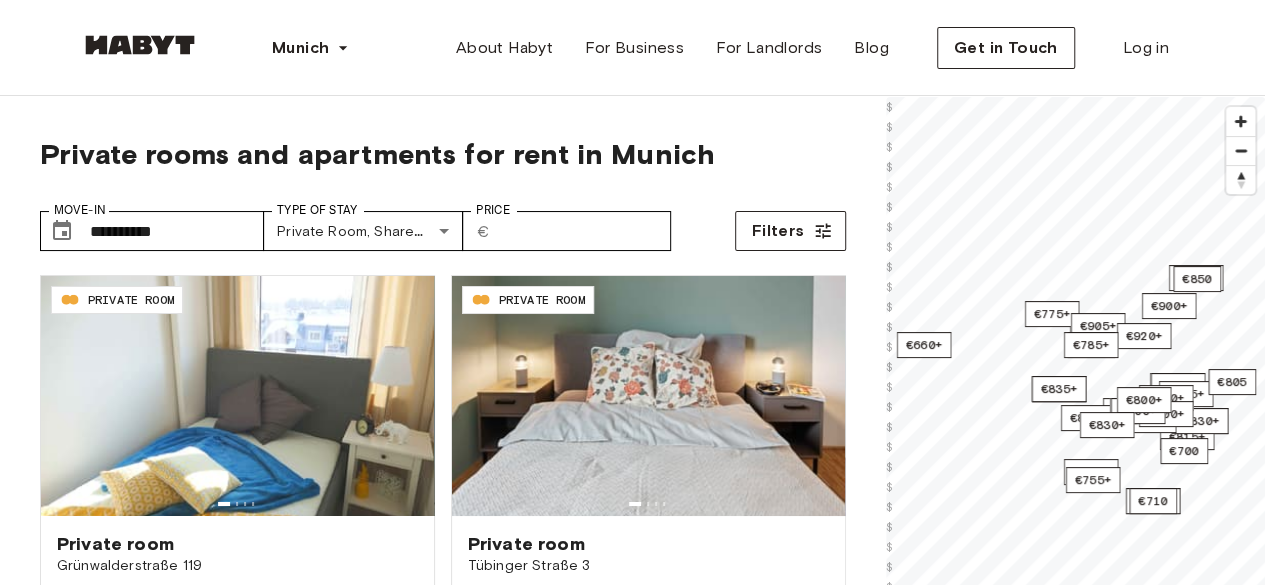 scroll, scrollTop: 512, scrollLeft: 0, axis: vertical 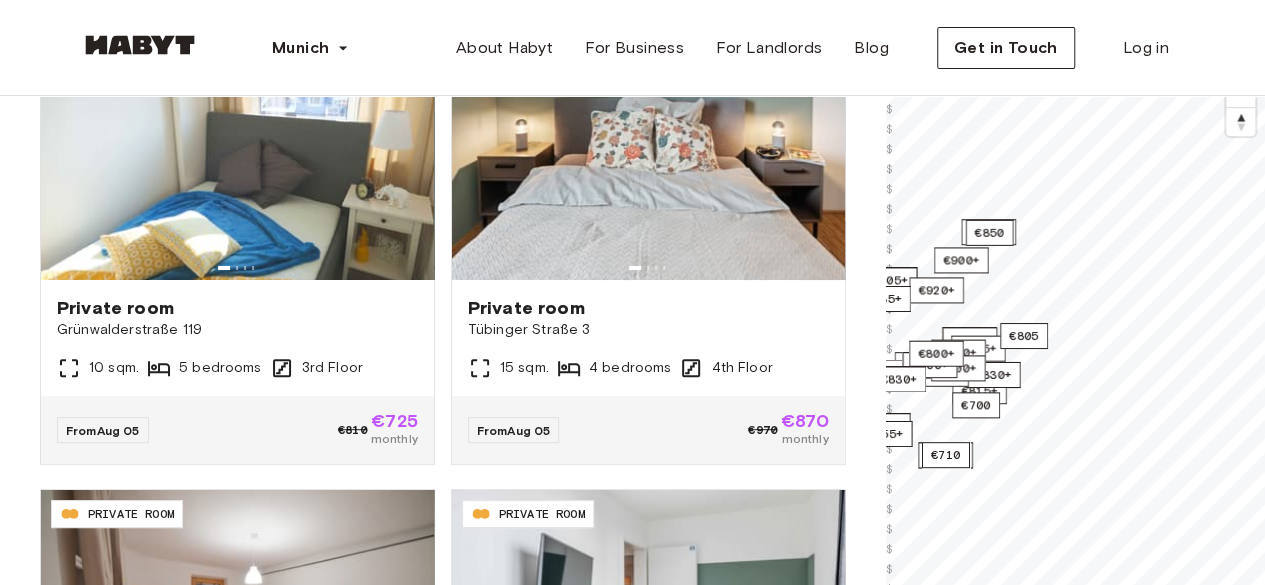 drag, startPoint x: 1180, startPoint y: 448, endPoint x: 883, endPoint y: 447, distance: 297.00168 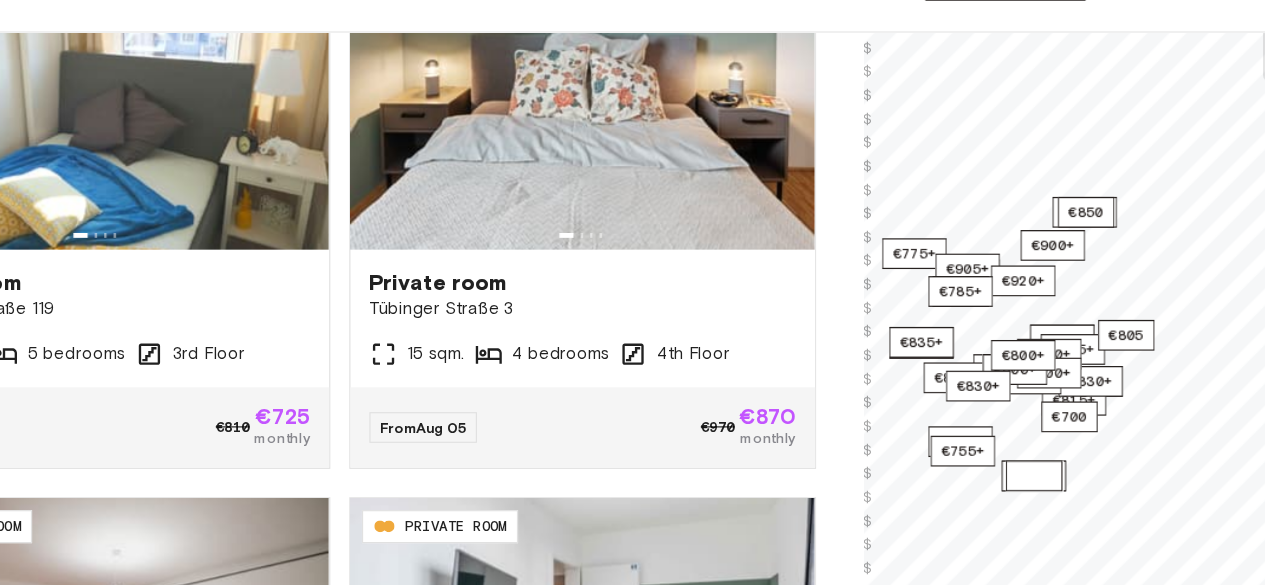 scroll, scrollTop: 236, scrollLeft: 0, axis: vertical 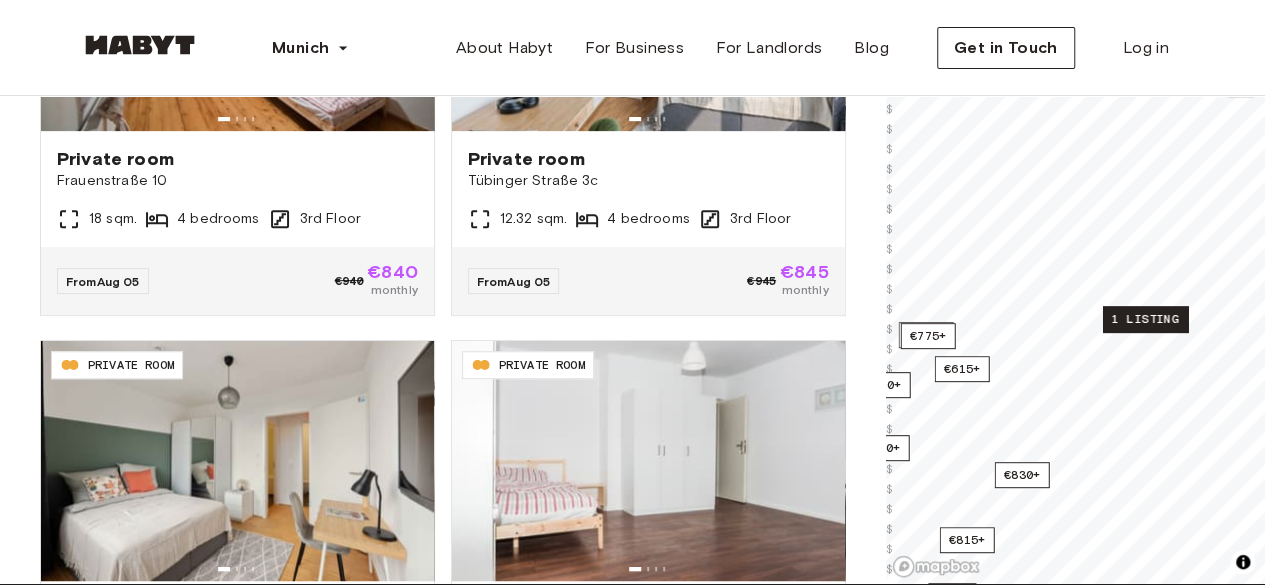 click on "1 listing" at bounding box center [1144, 319] 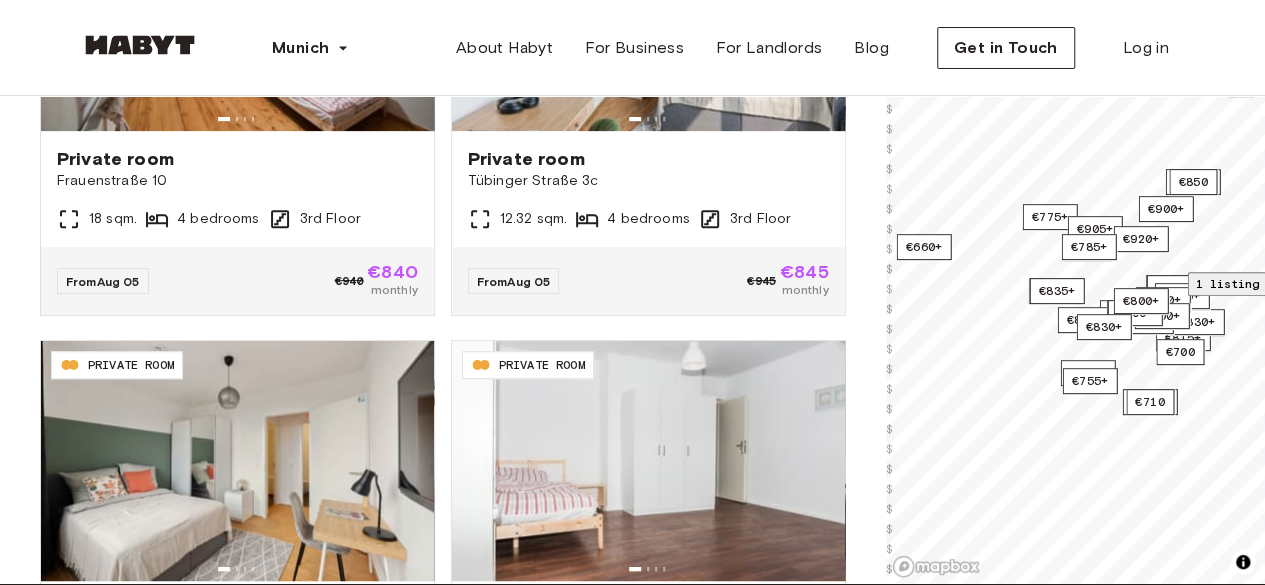 click 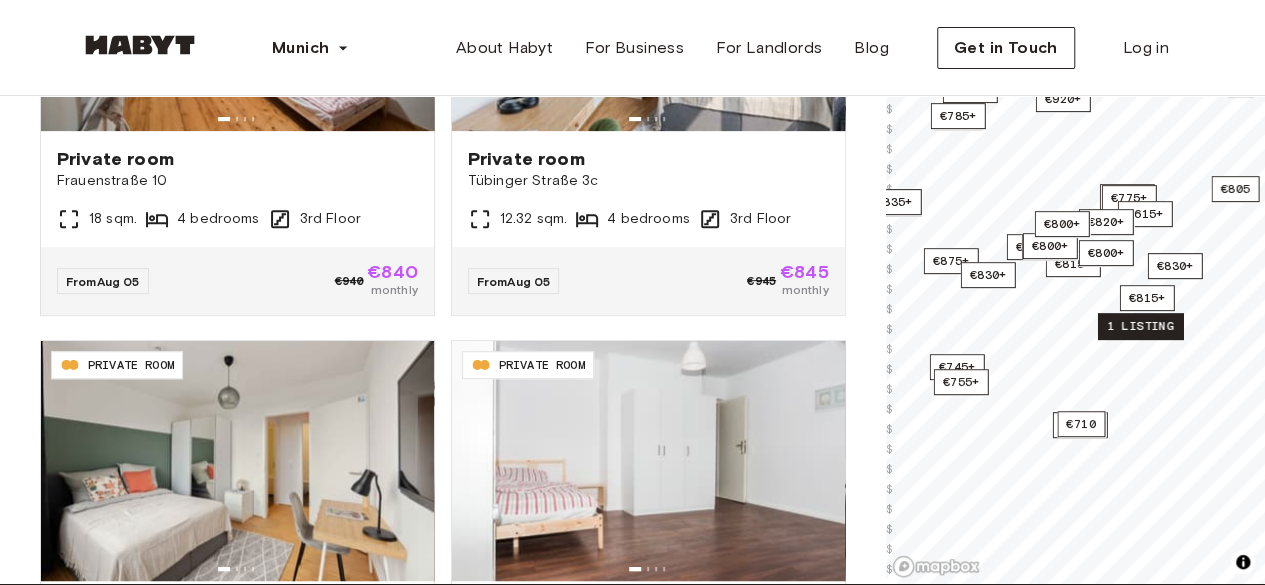 click on "1 listing" at bounding box center (1139, 326) 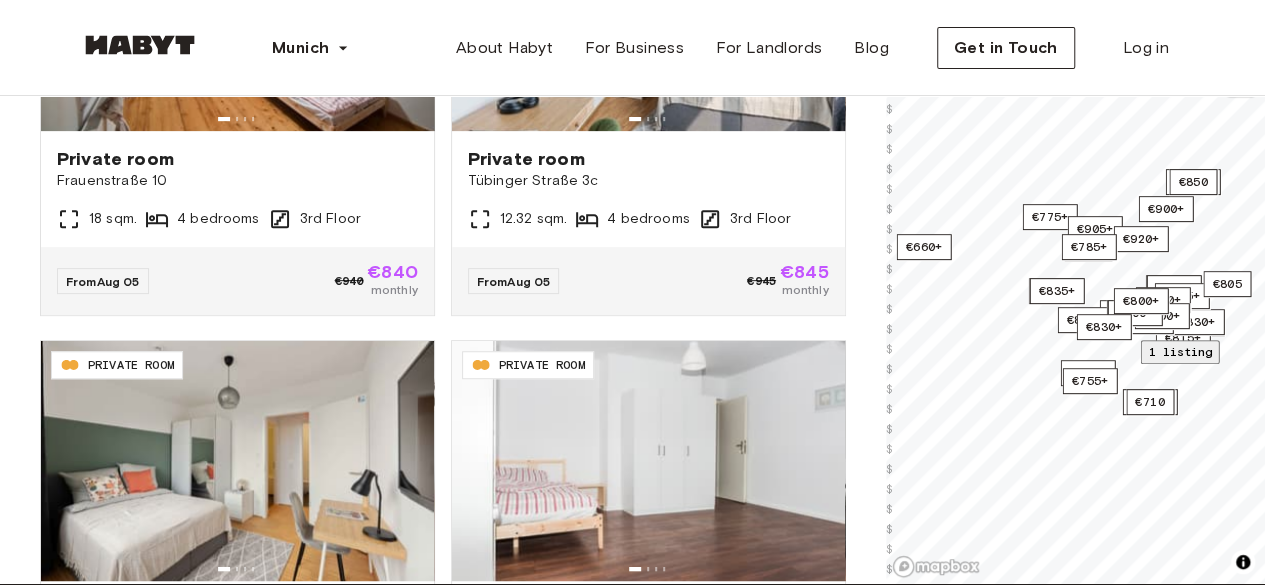 click 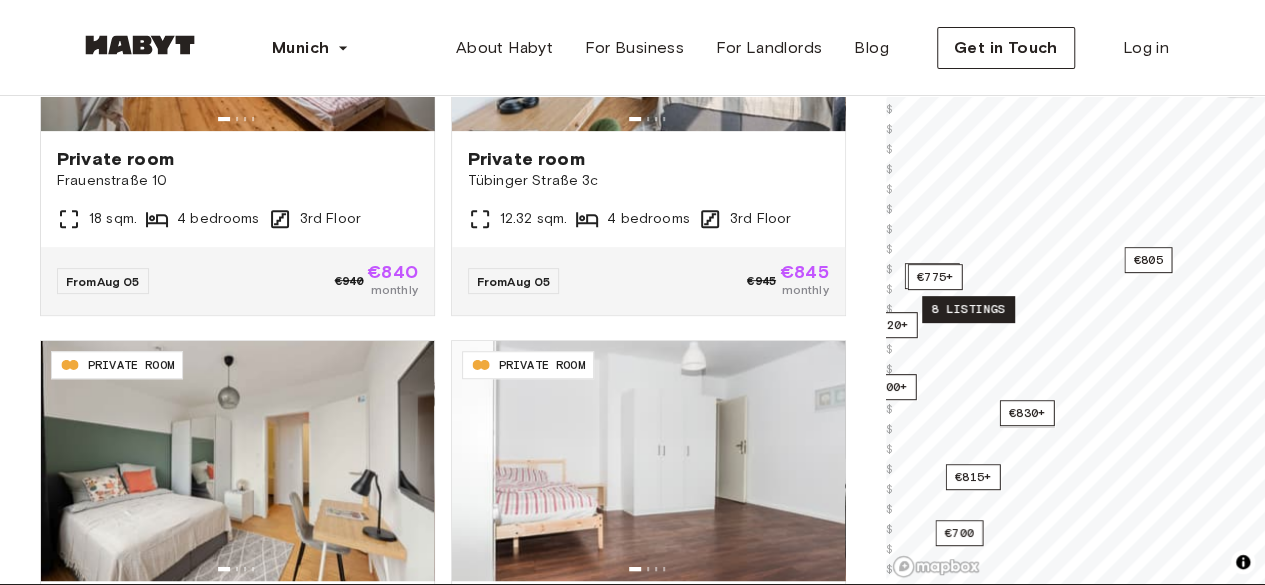 click on "8 listings" at bounding box center (968, 309) 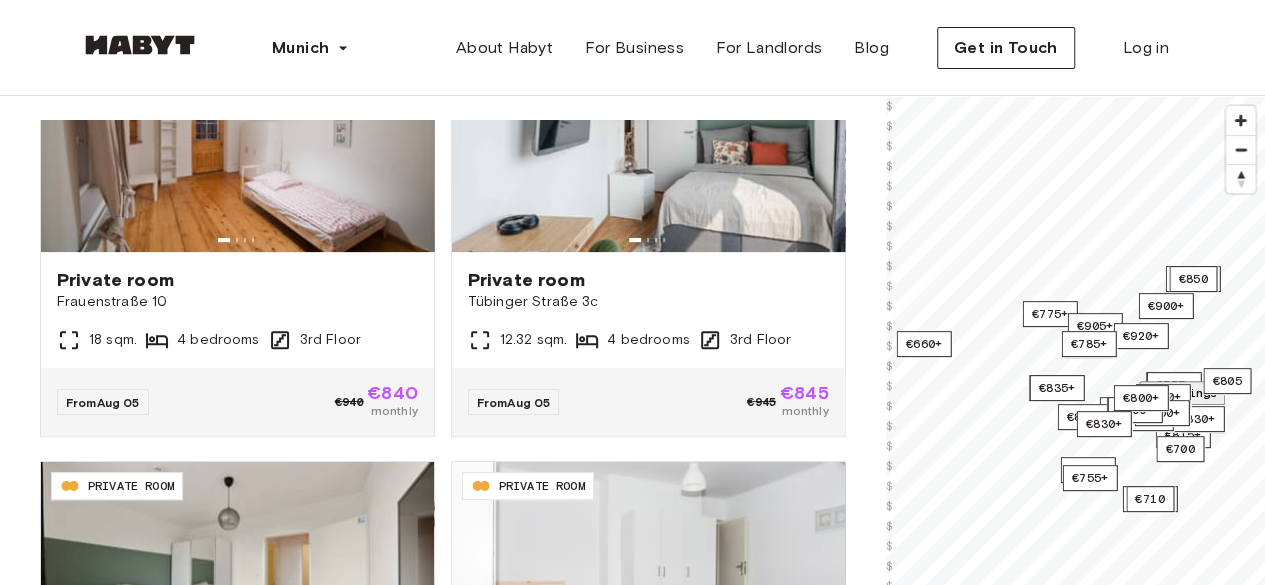 scroll, scrollTop: 142, scrollLeft: 0, axis: vertical 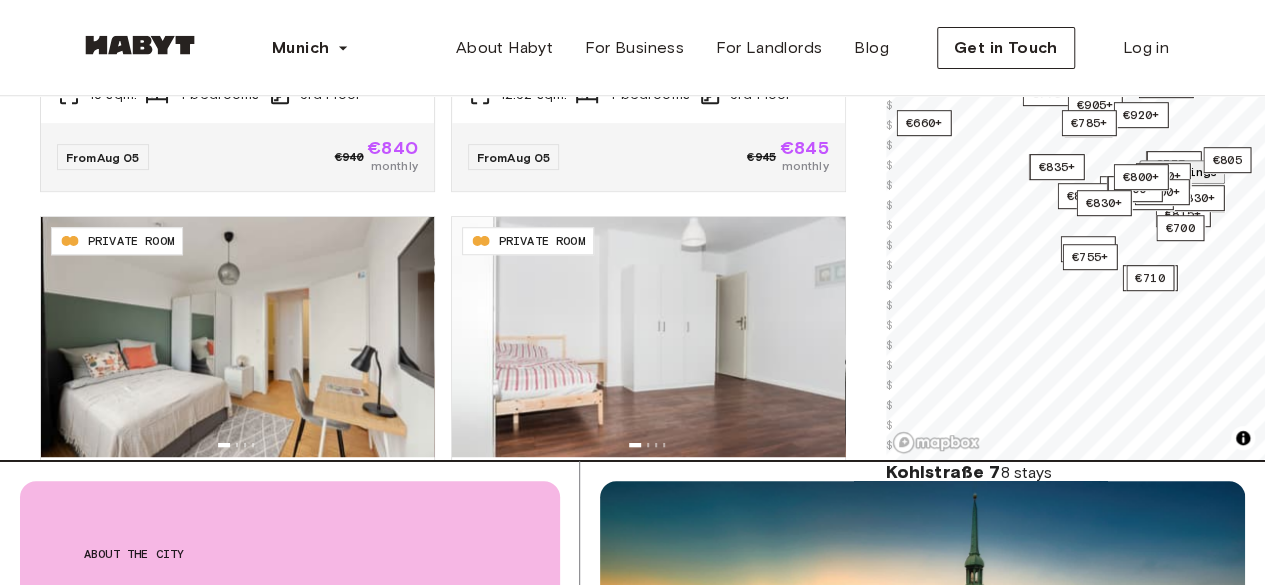 click 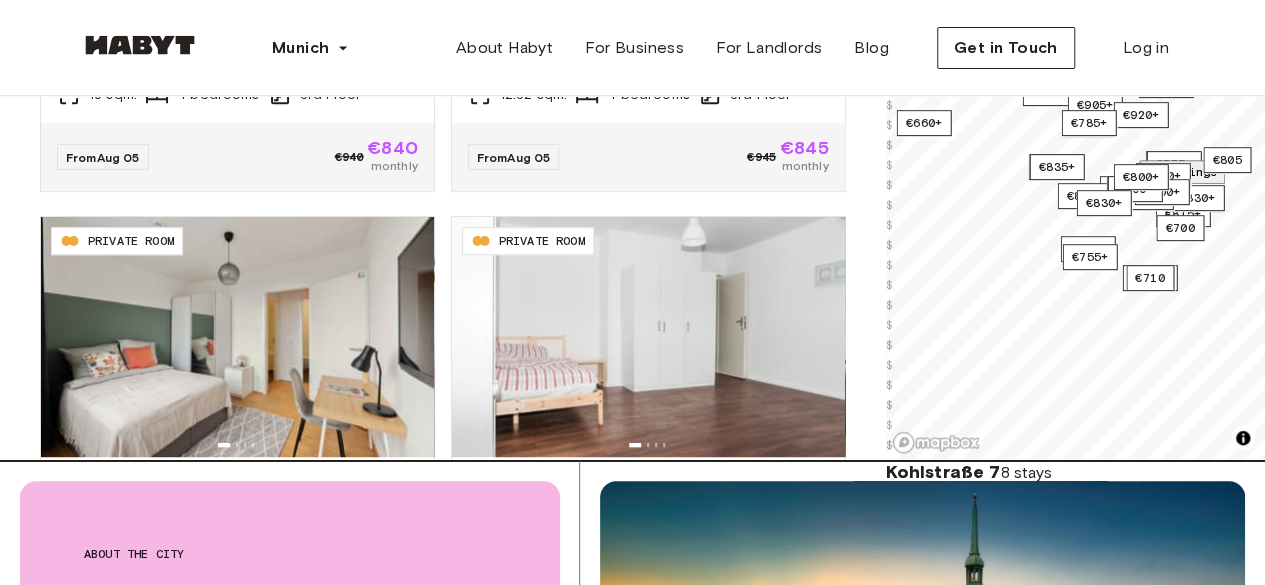 click on "3 bedrooms" at bounding box center [1076, 8396] 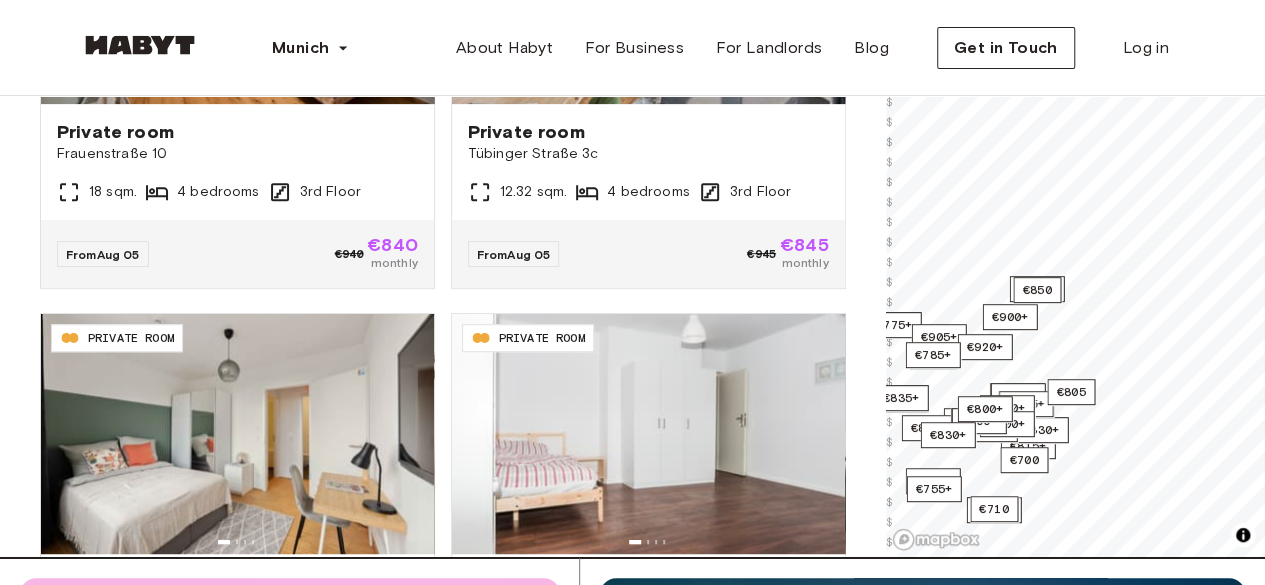 scroll, scrollTop: 302, scrollLeft: 0, axis: vertical 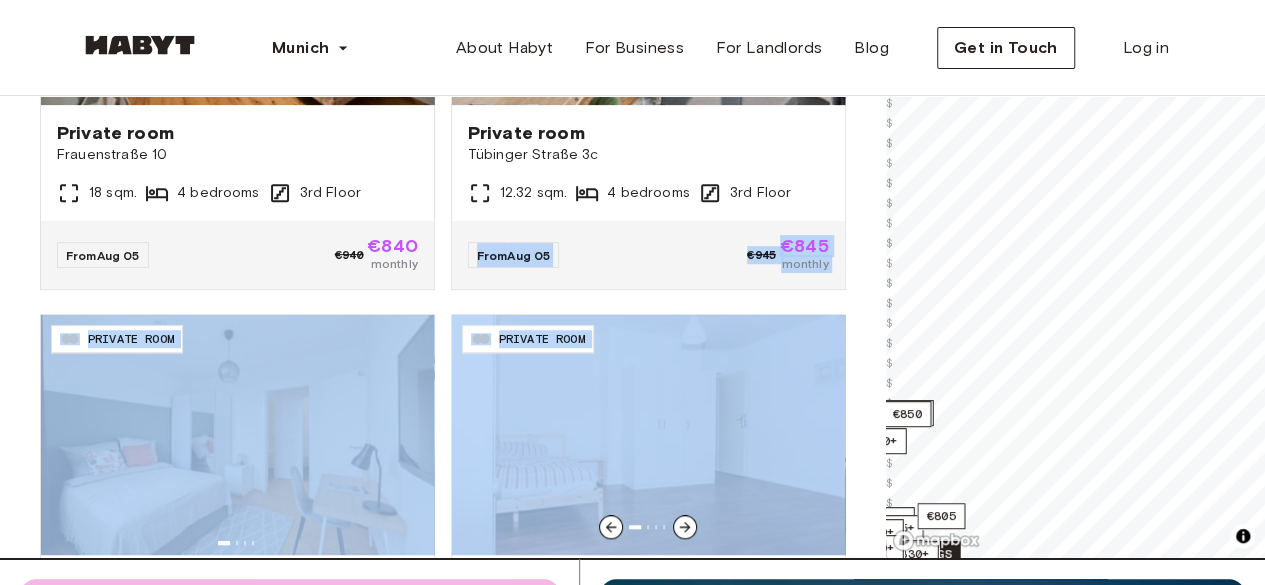 drag, startPoint x: 864, startPoint y: 214, endPoint x: 851, endPoint y: 299, distance: 85.98837 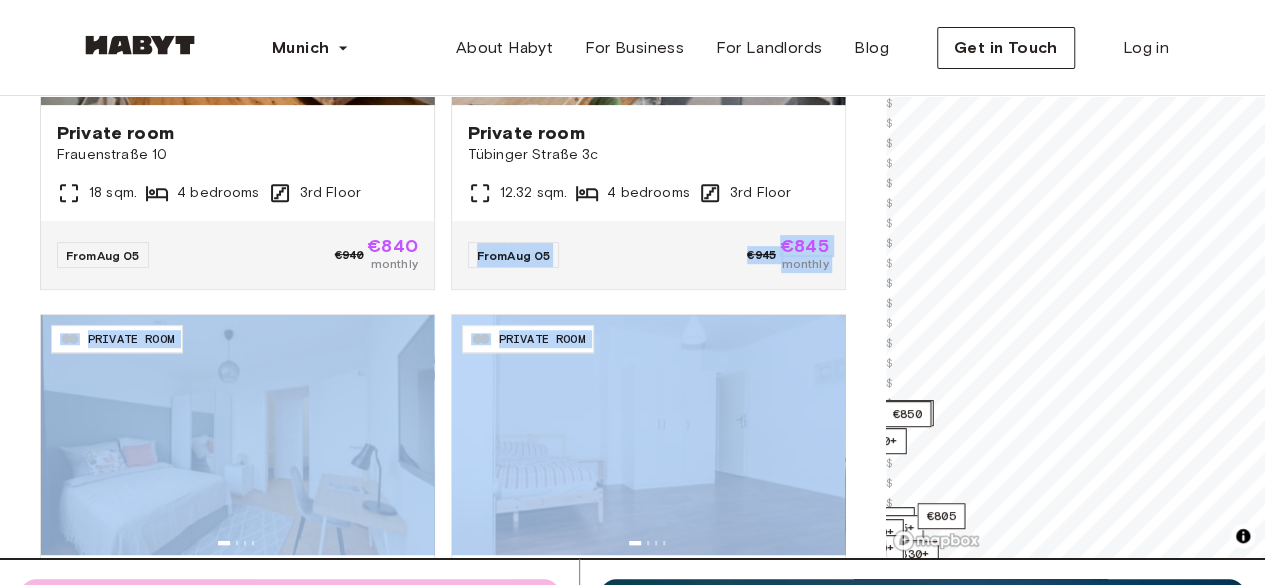 click on "**********" at bounding box center [443, 176] 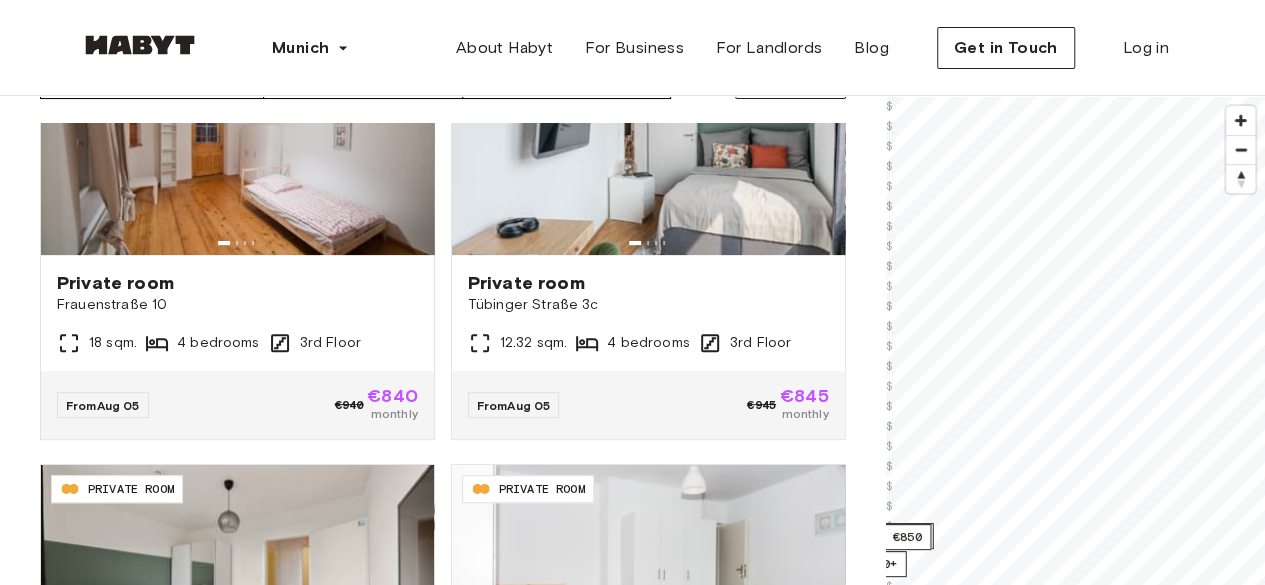 scroll, scrollTop: 151, scrollLeft: 0, axis: vertical 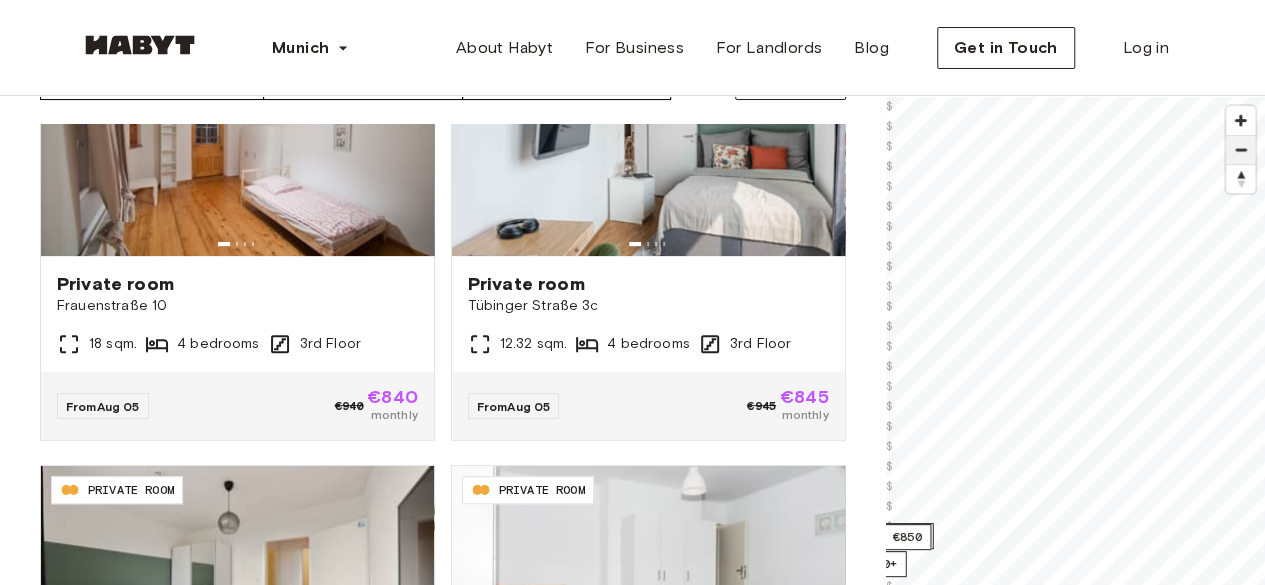 click at bounding box center (1240, 150) 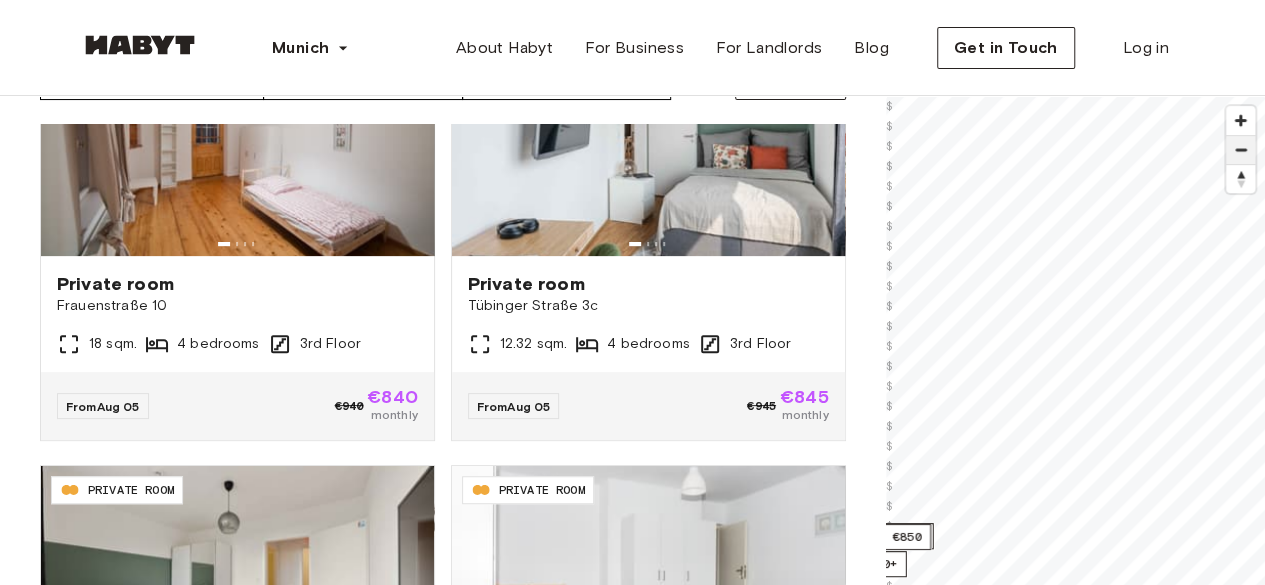 click at bounding box center [1240, 150] 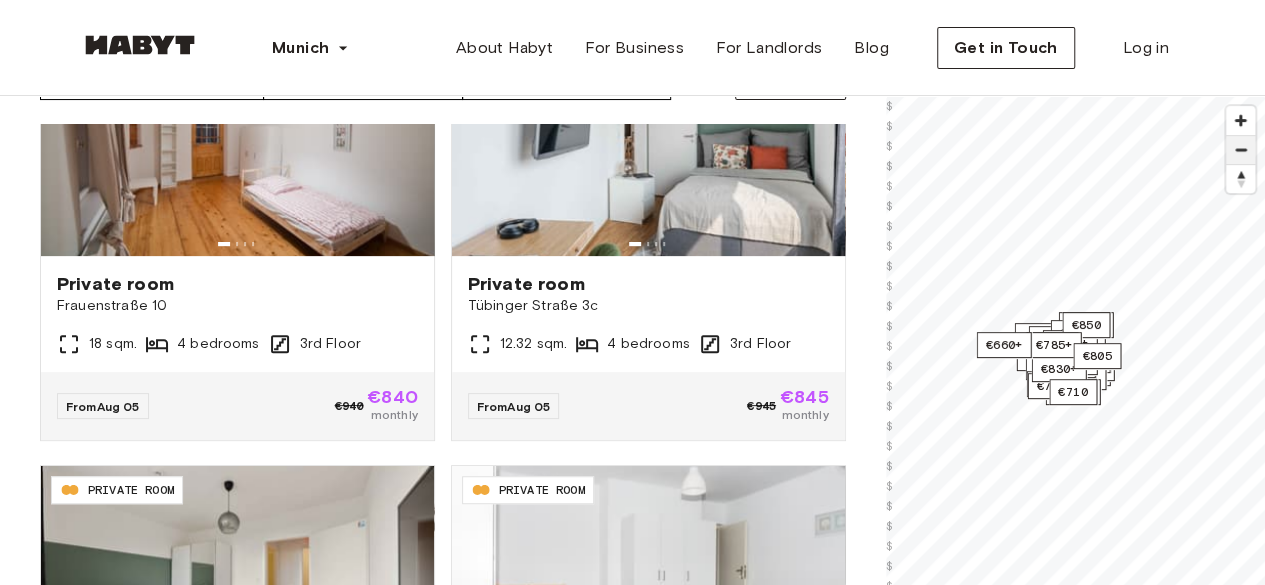 click at bounding box center [1240, 150] 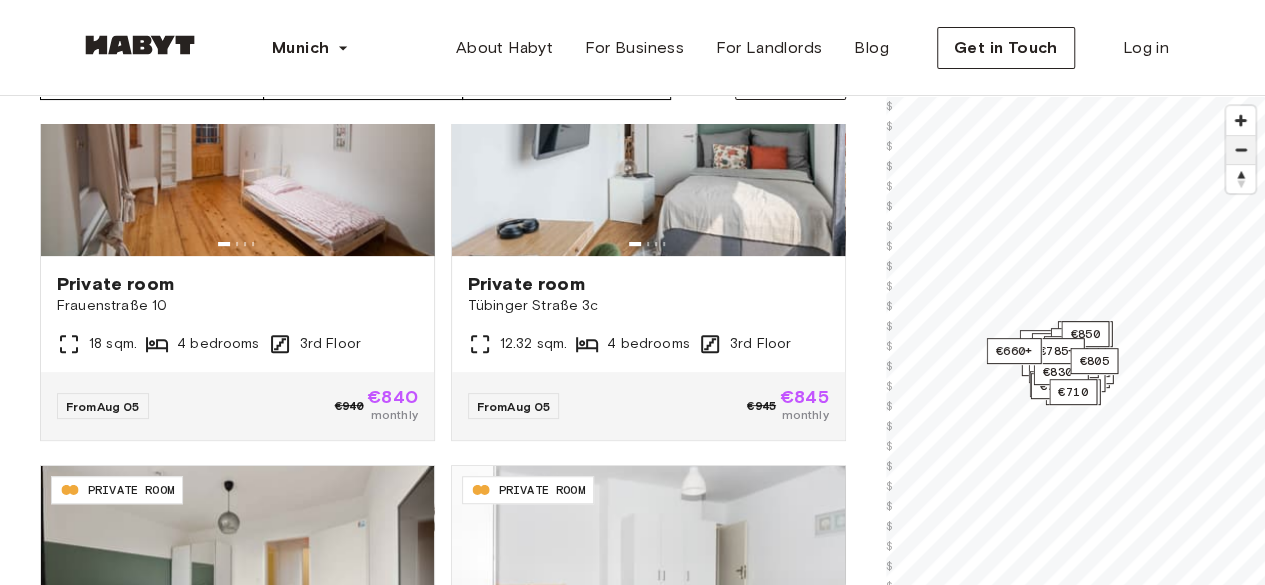 click at bounding box center (1240, 150) 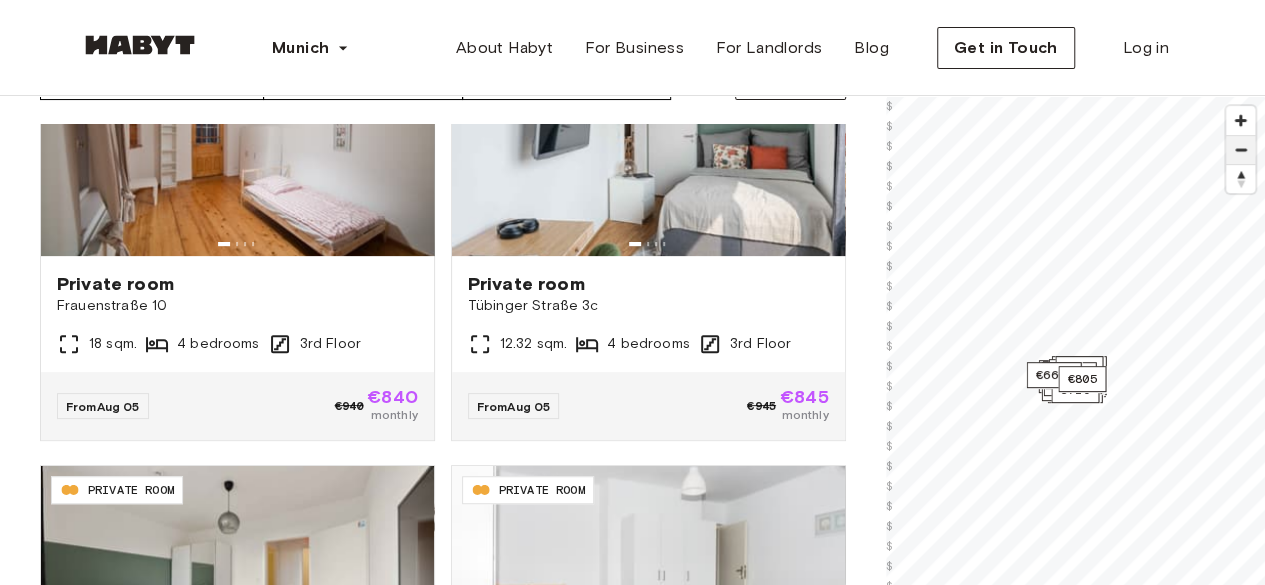 click at bounding box center (1240, 150) 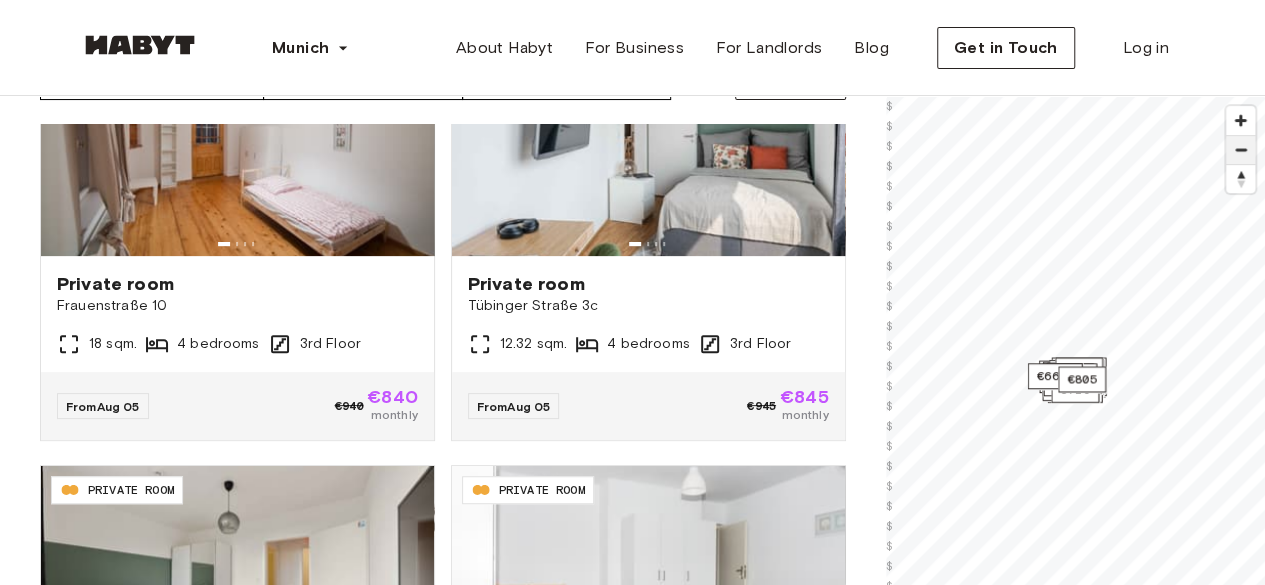 click at bounding box center [1240, 150] 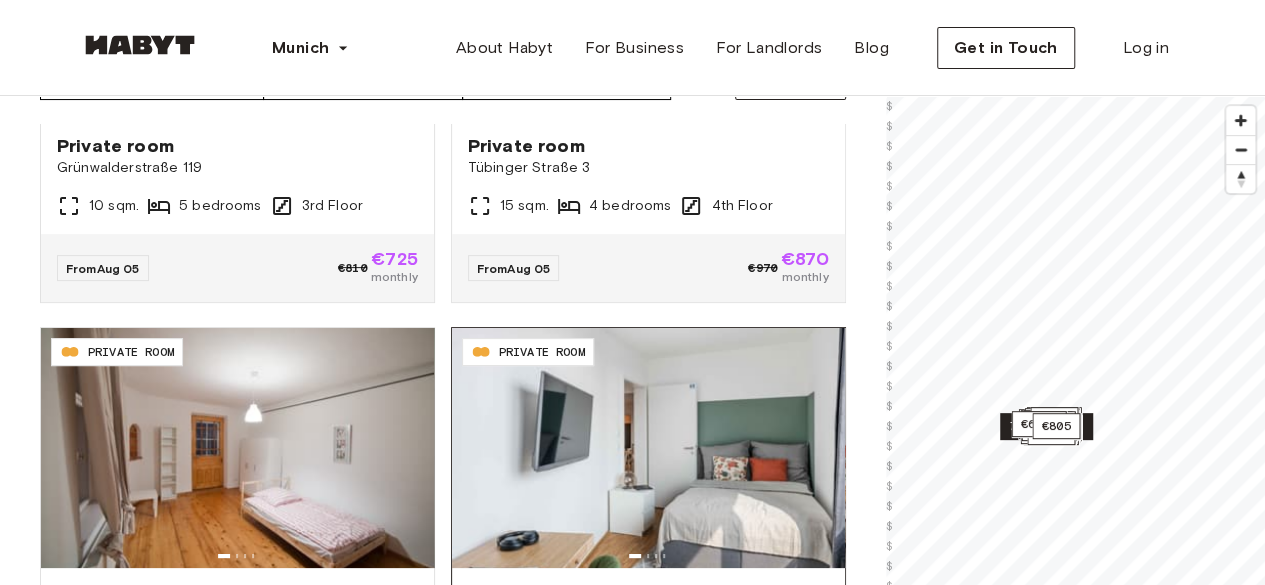 scroll, scrollTop: 0, scrollLeft: 0, axis: both 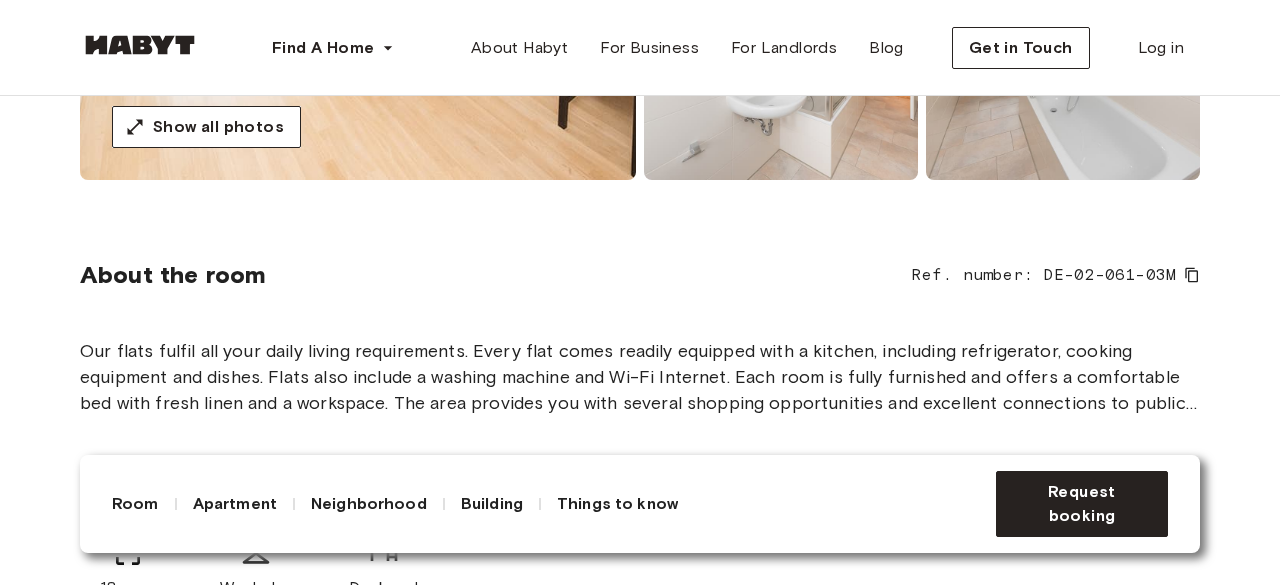 click on "About the room Ref. number:   DE-02-061-03M Our flats fulfil all your daily living requirements. Every flat comes readily equipped with a kitchen, including refrigerator, cooking equipment and dishes. Flats also include a washing machine and Wi-Fi Internet. Each room is fully furnished and offers a comfortable bed with fresh linen and a workspace. The area provides you with several shopping opportunities and excellent connections to public transport. 18 sqm. Wardrobe Desk and chair" at bounding box center [640, 437] 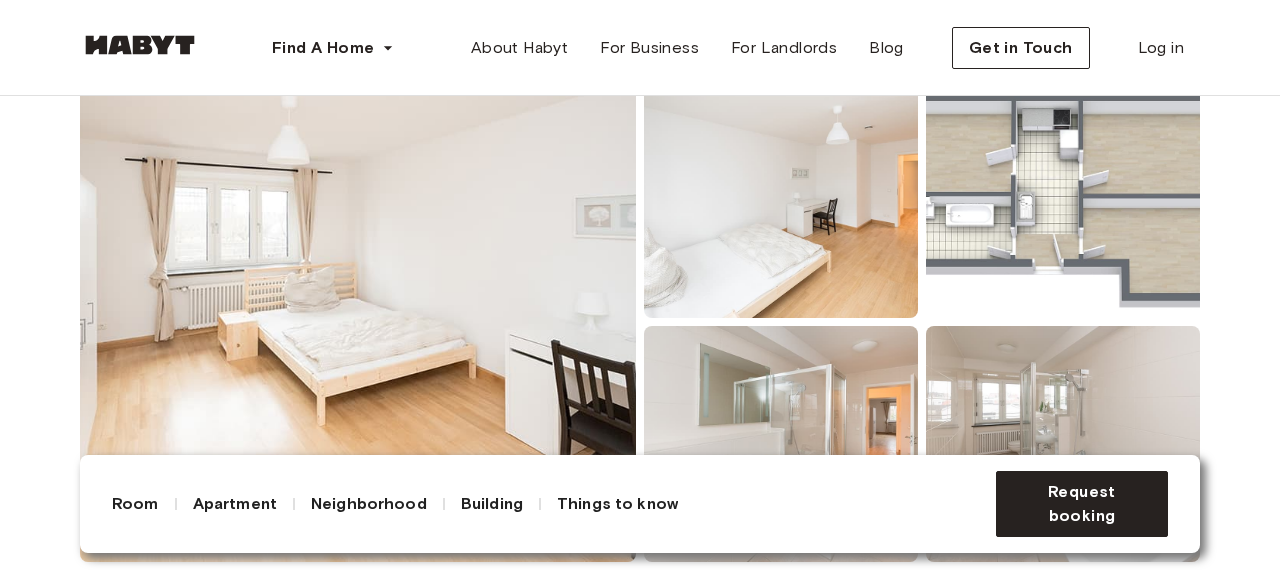 scroll, scrollTop: 194, scrollLeft: 0, axis: vertical 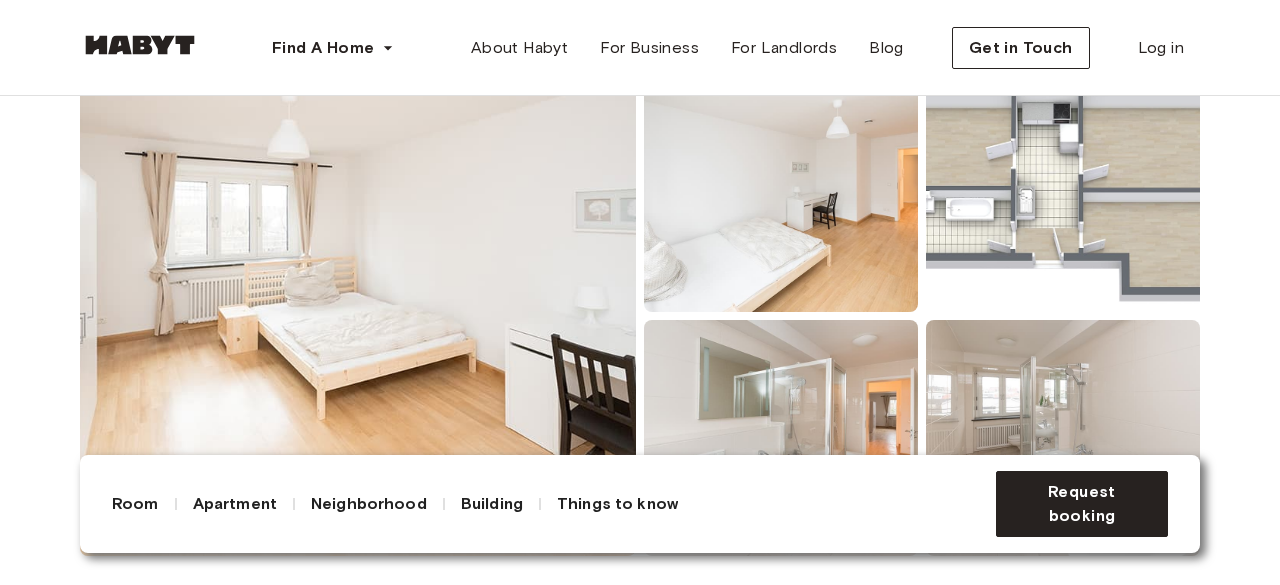 click at bounding box center (1063, 194) 